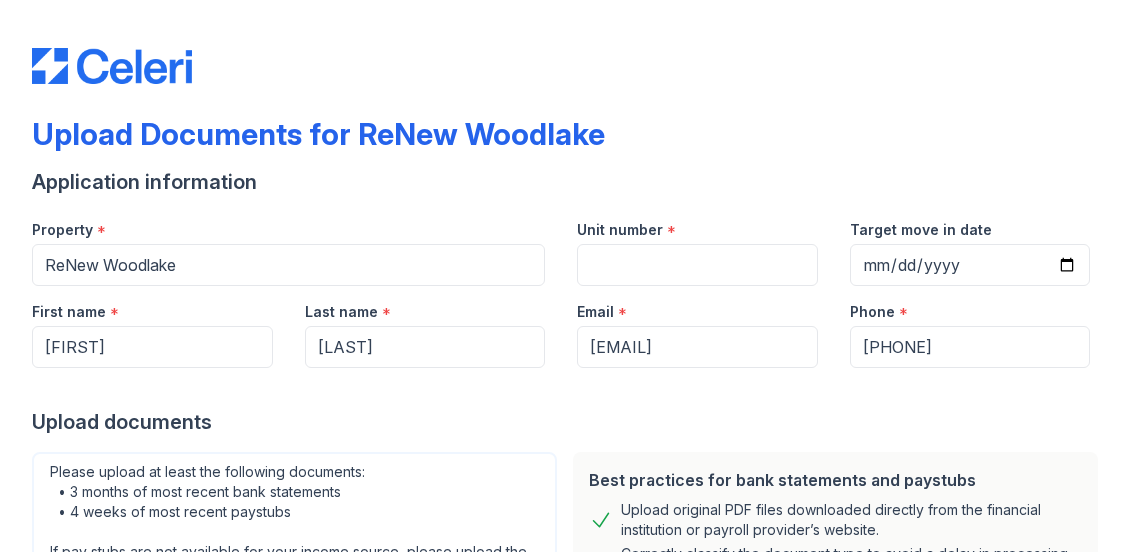 scroll, scrollTop: 0, scrollLeft: 0, axis: both 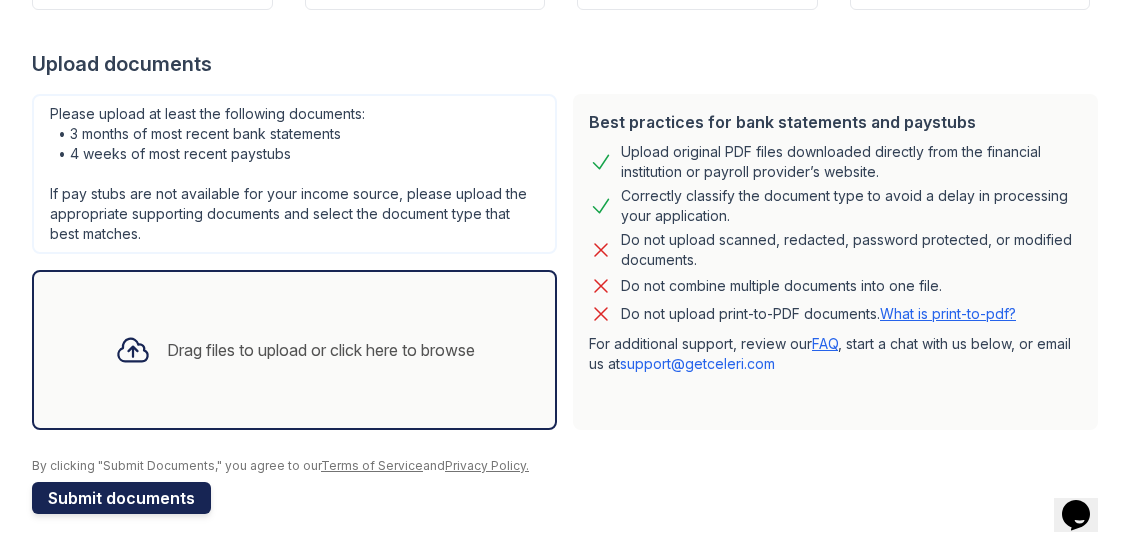 click on "Submit documents" at bounding box center [121, 498] 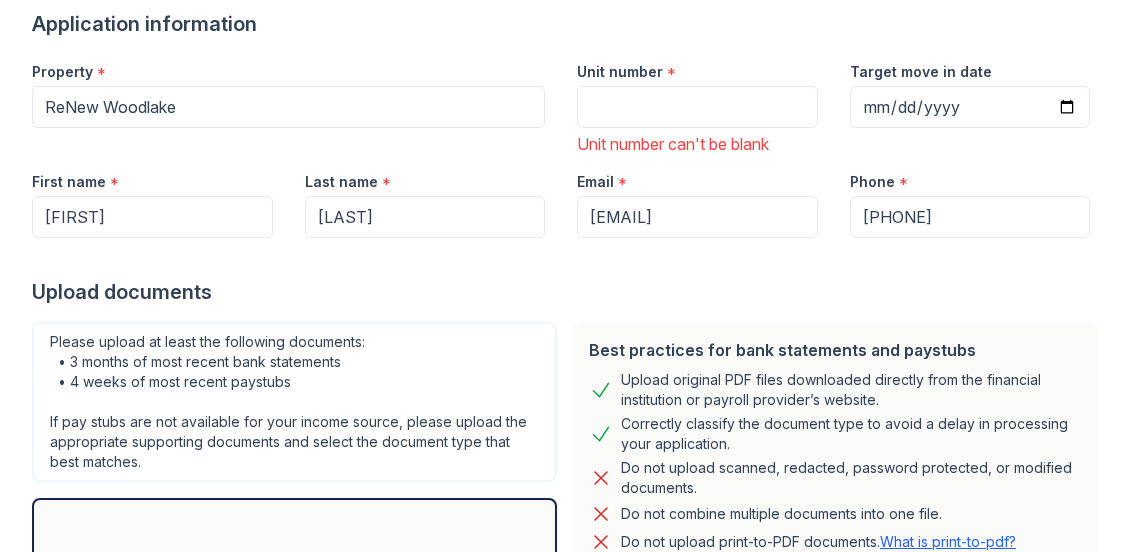 scroll, scrollTop: 214, scrollLeft: 0, axis: vertical 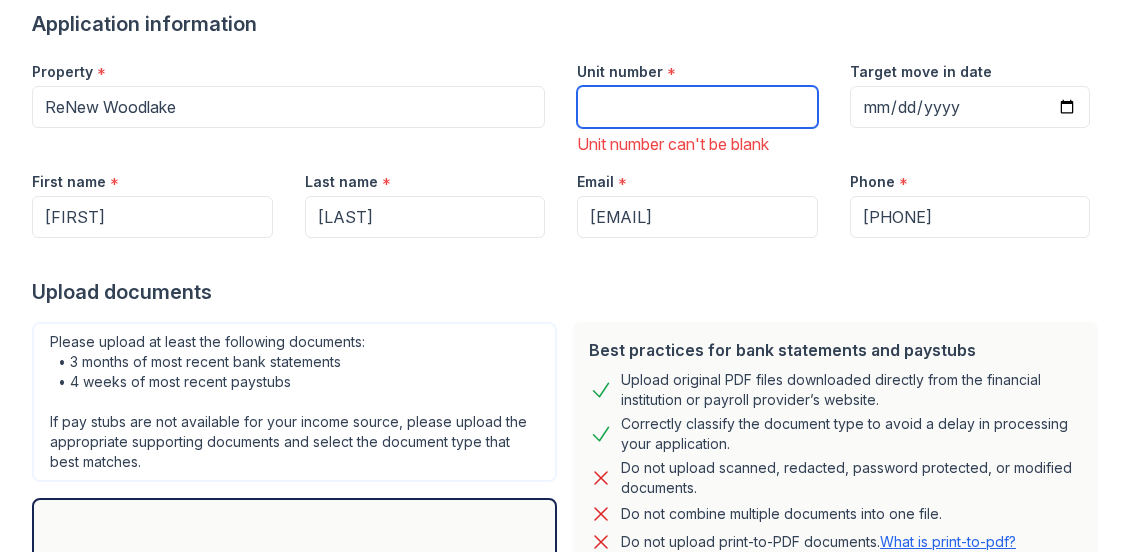 click on "Unit number" at bounding box center [697, 107] 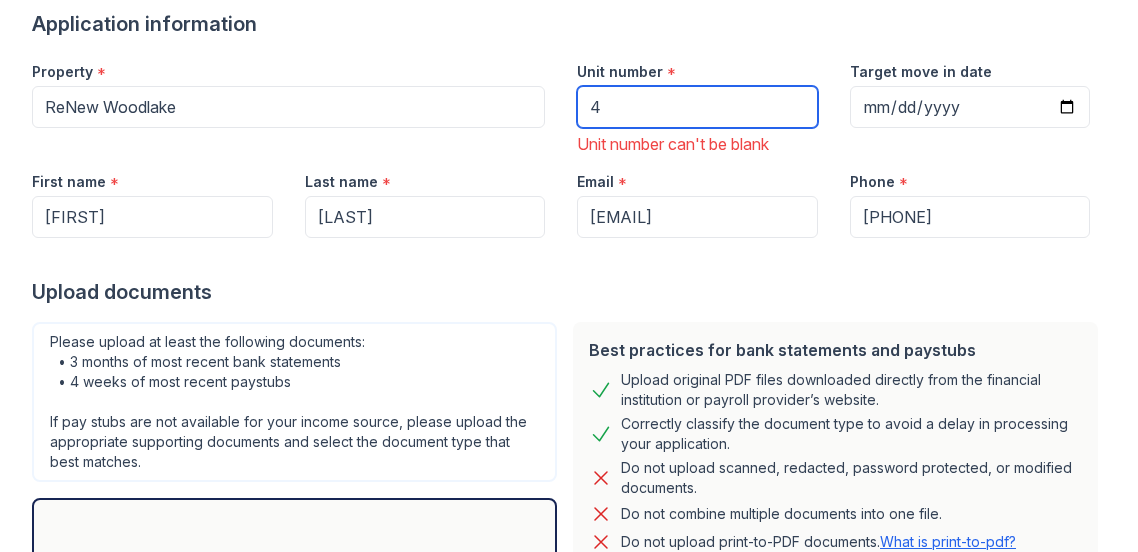 type on "4" 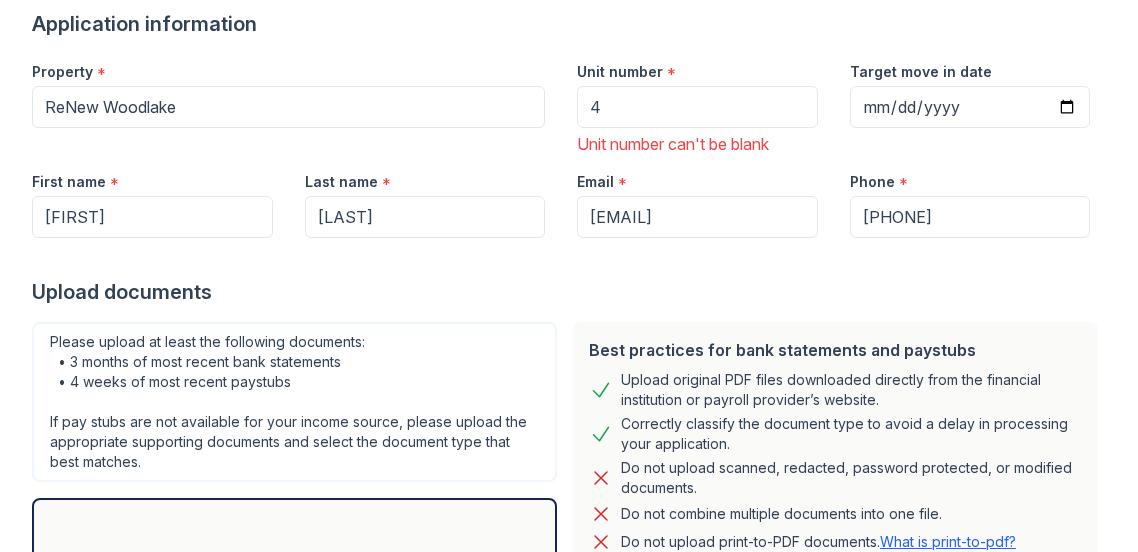 click on "Application information
Property
*
ReNew Woodlake
Unit number
*
4
Unit number can't be blank
Target move in date
First name
*
Connie
Last name
*
Ohearn
Email
*
vanluinenconnie@gmail.com
Phone
*
+16162612648
Upload documents
Best practices for bank statements and paystubs
Upload original PDF files downloaded directly from the financial institution or payroll provider’s website.
Correctly classify the document type to avoid a delay in processing your application.
Do not upload scanned, redacted, password protected, or modified documents.
Do not combine multiple documents into one file.
Do not upload print-to-PDF documents.
What is print-to-pdf?
For additional support, review our
FAQ ,
start a chat with us below, or email us at" at bounding box center (569, 428) 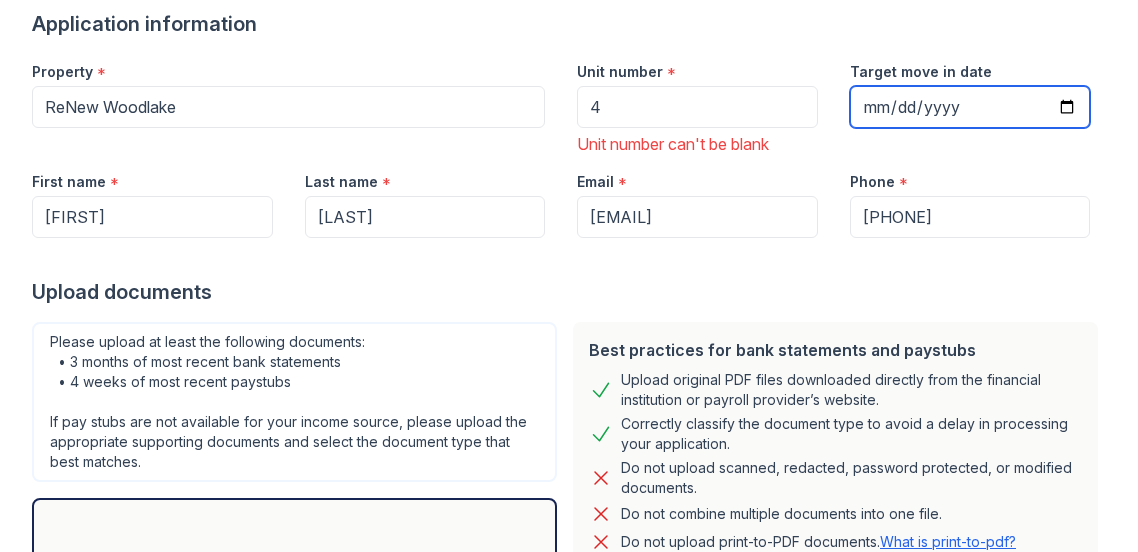 click on "Target move in date" at bounding box center (970, 107) 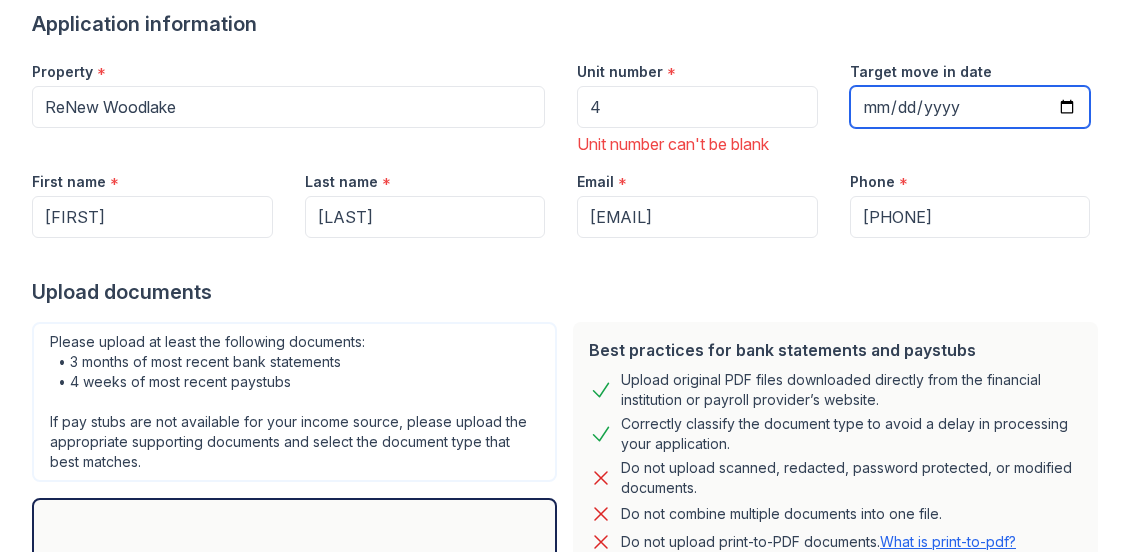 type on "2025-09-10" 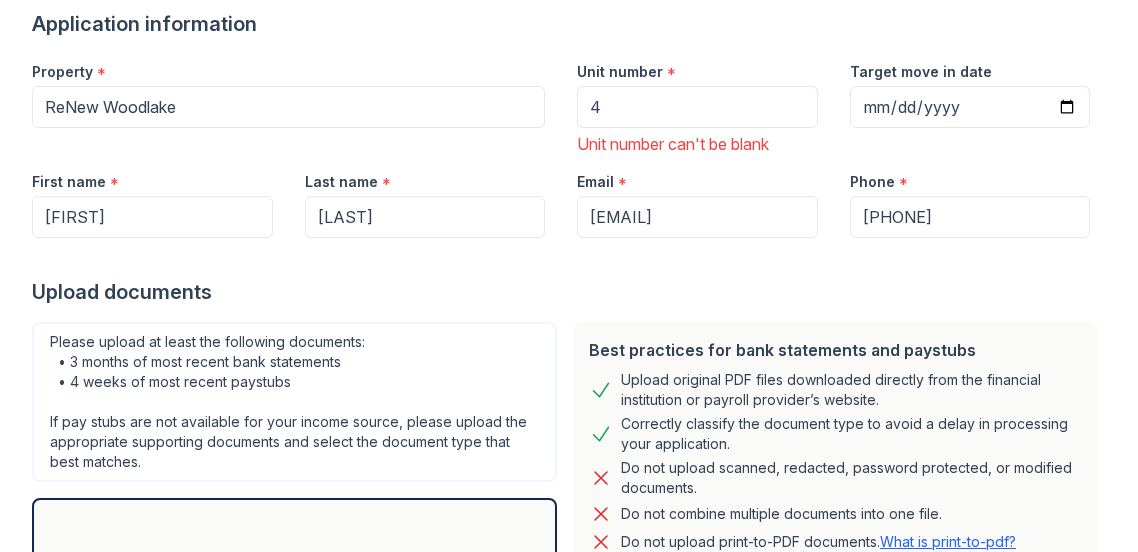 click at bounding box center (569, 258) 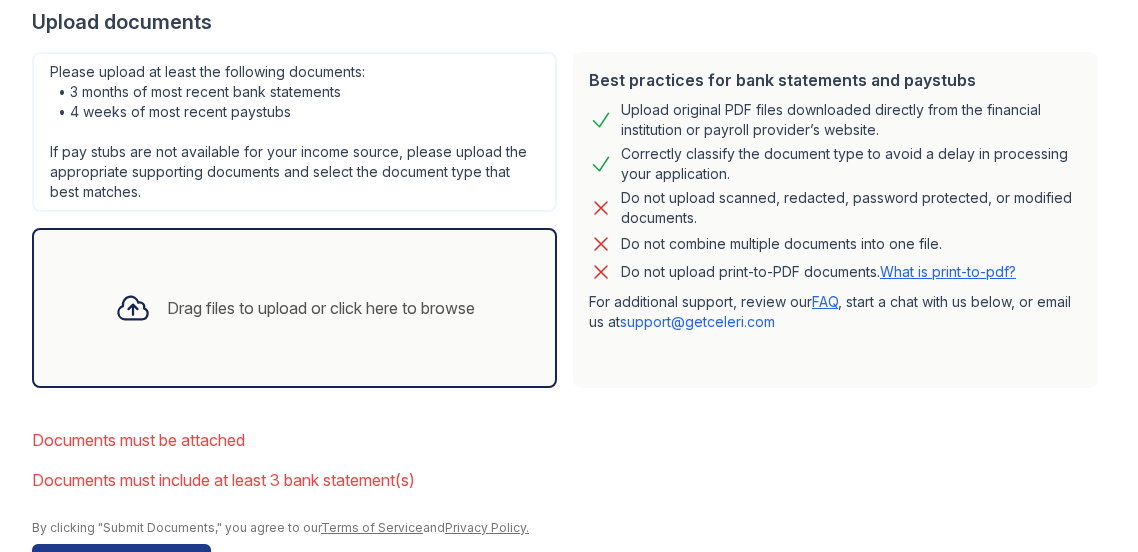 scroll, scrollTop: 545, scrollLeft: 0, axis: vertical 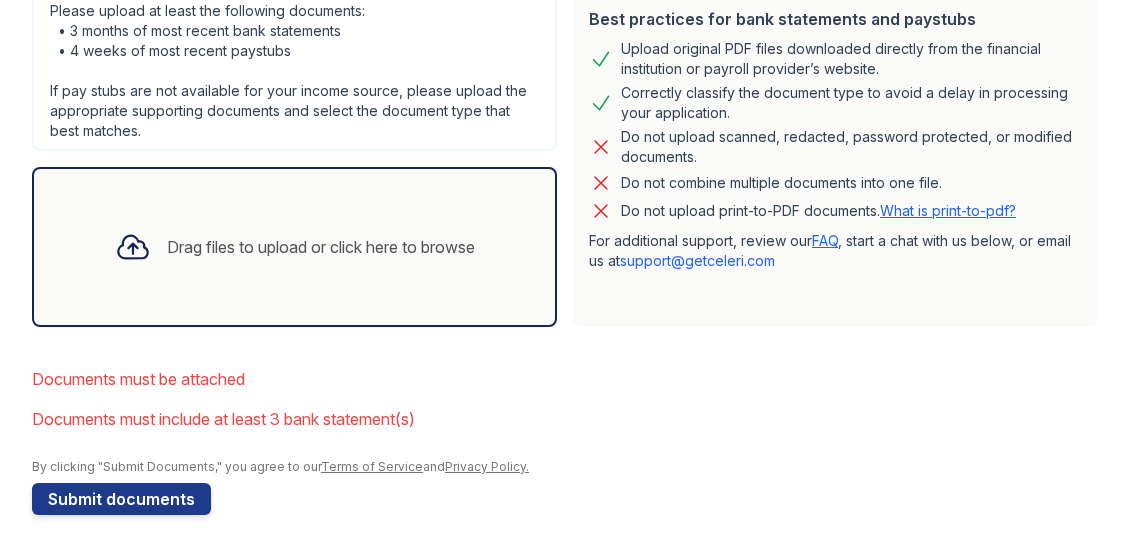 click on "Drag files to upload or click here to browse" at bounding box center (321, 247) 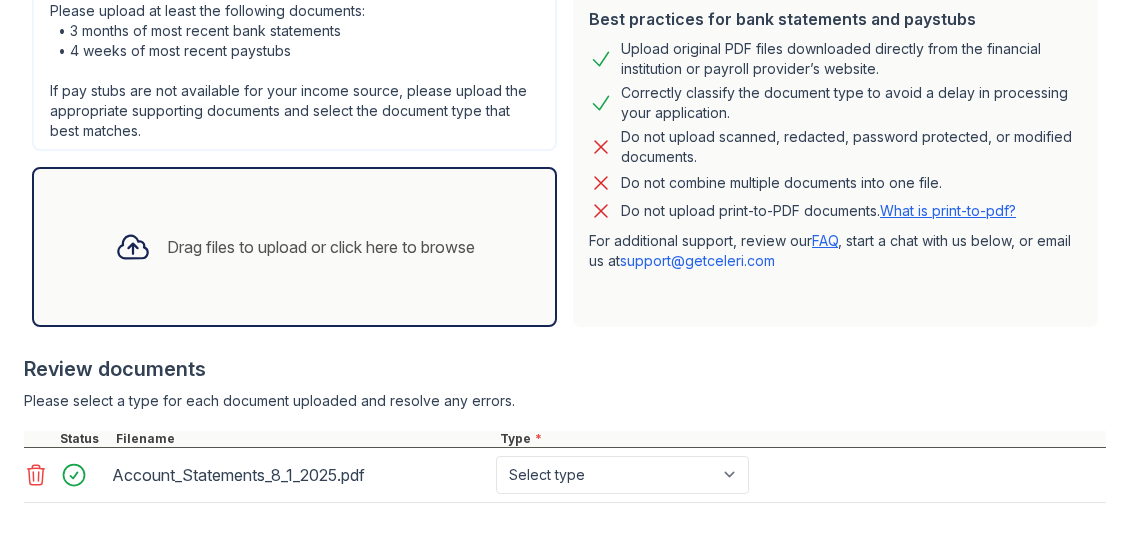 click on "Drag files to upload or click here to browse" at bounding box center [321, 247] 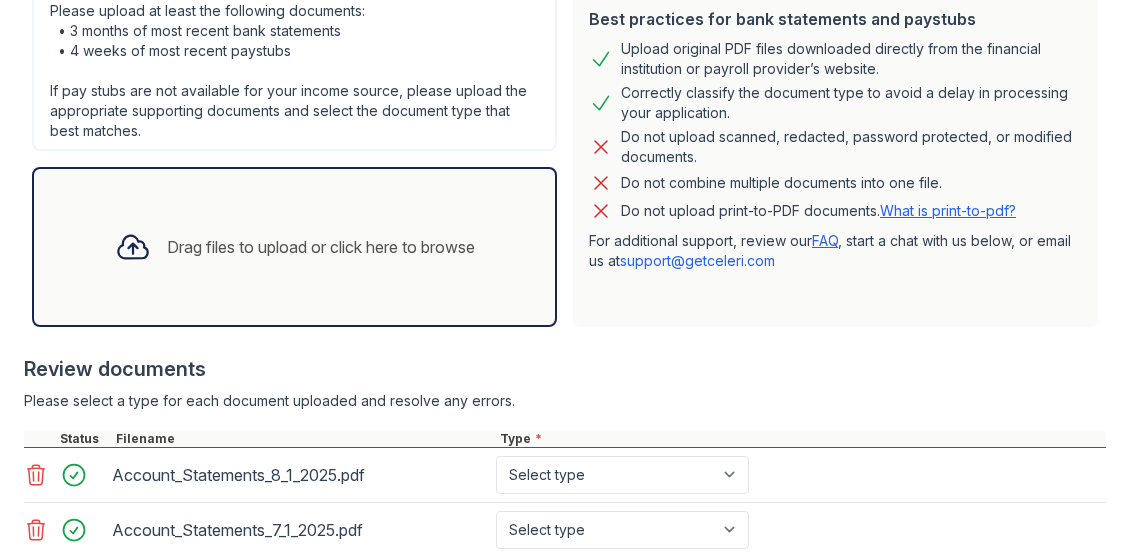 click on "Drag files to upload or click here to browse" at bounding box center [321, 247] 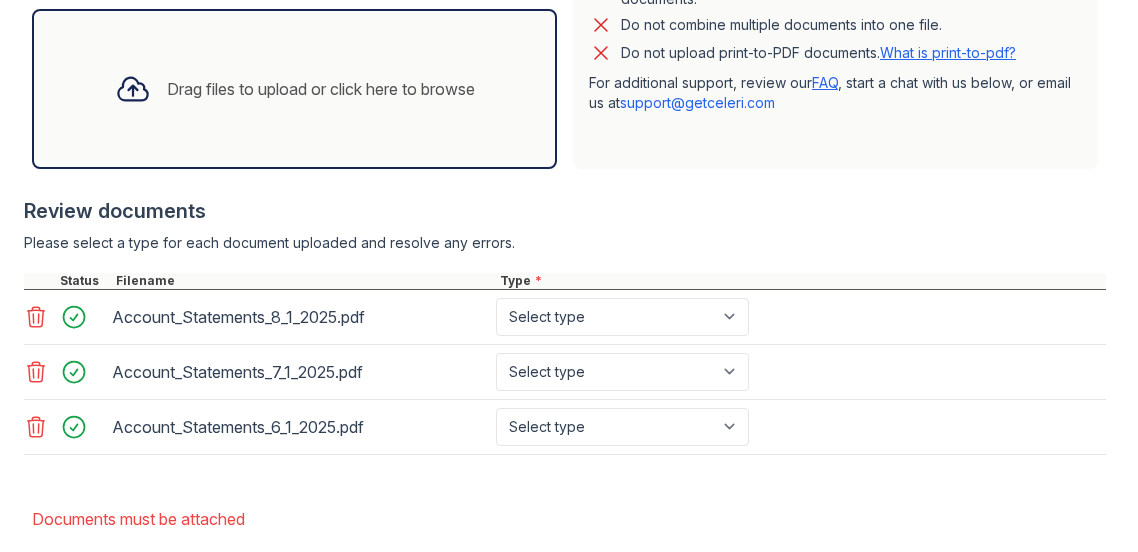 scroll, scrollTop: 699, scrollLeft: 0, axis: vertical 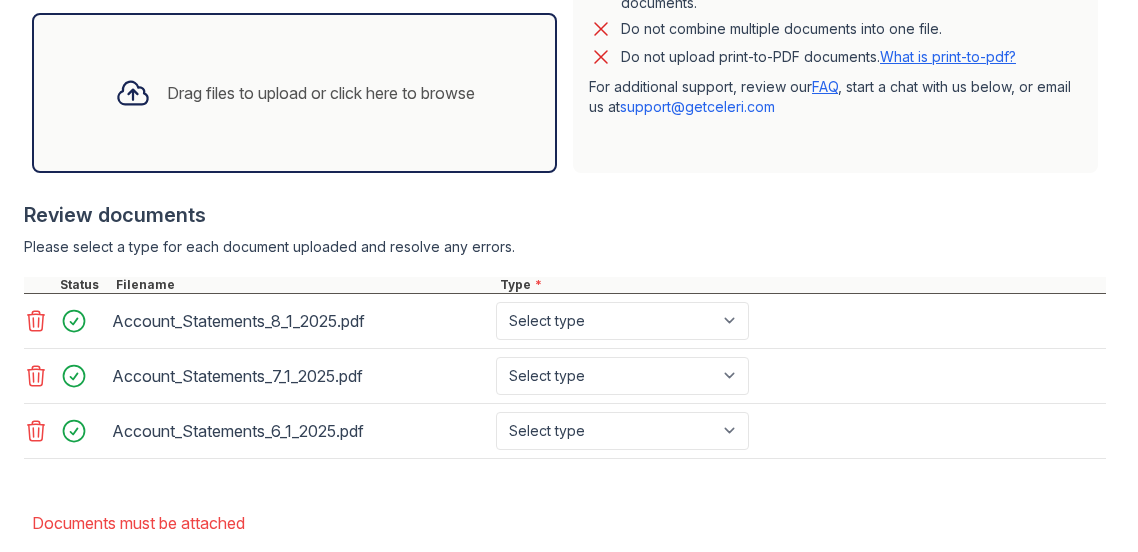 click on "Drag files to upload or click here to browse" at bounding box center [321, 93] 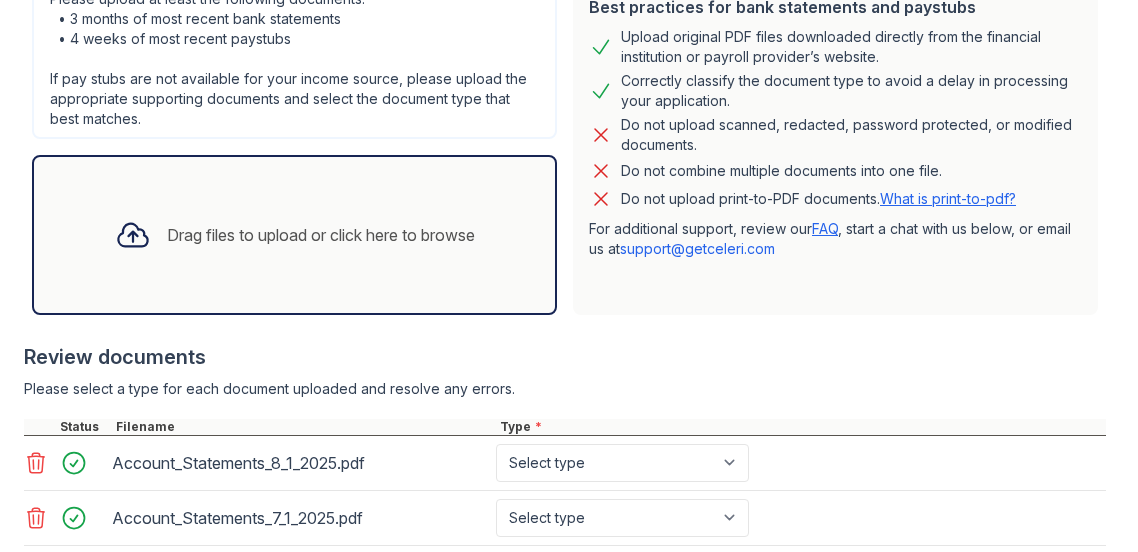 scroll, scrollTop: 551, scrollLeft: 0, axis: vertical 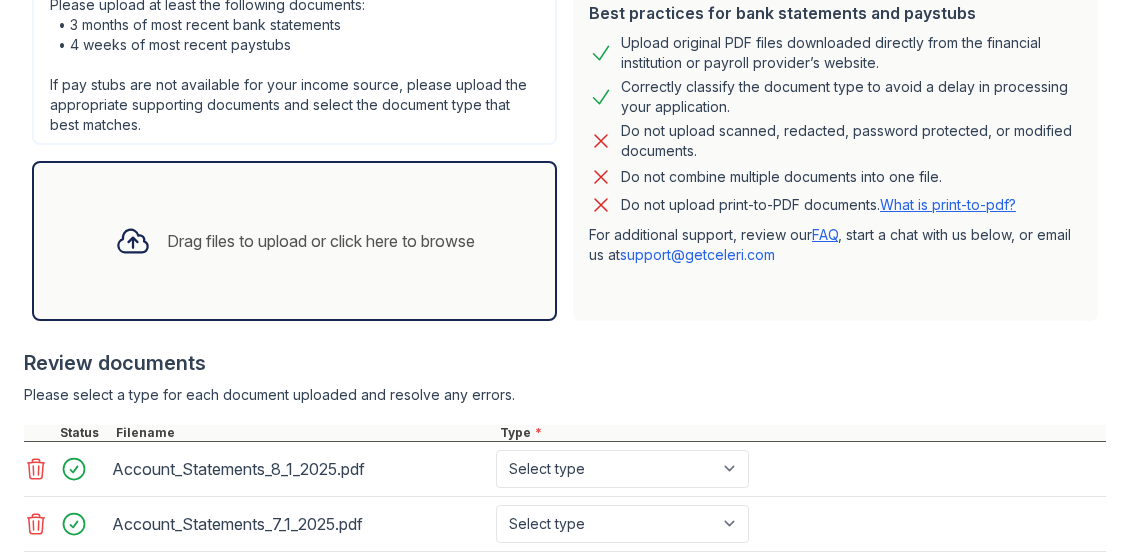 click 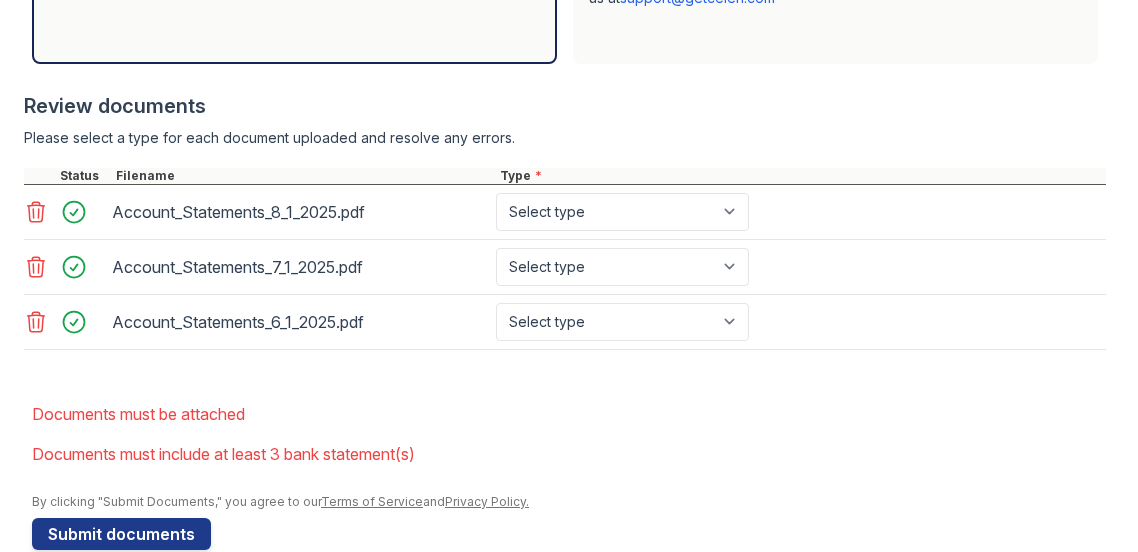scroll, scrollTop: 842, scrollLeft: 0, axis: vertical 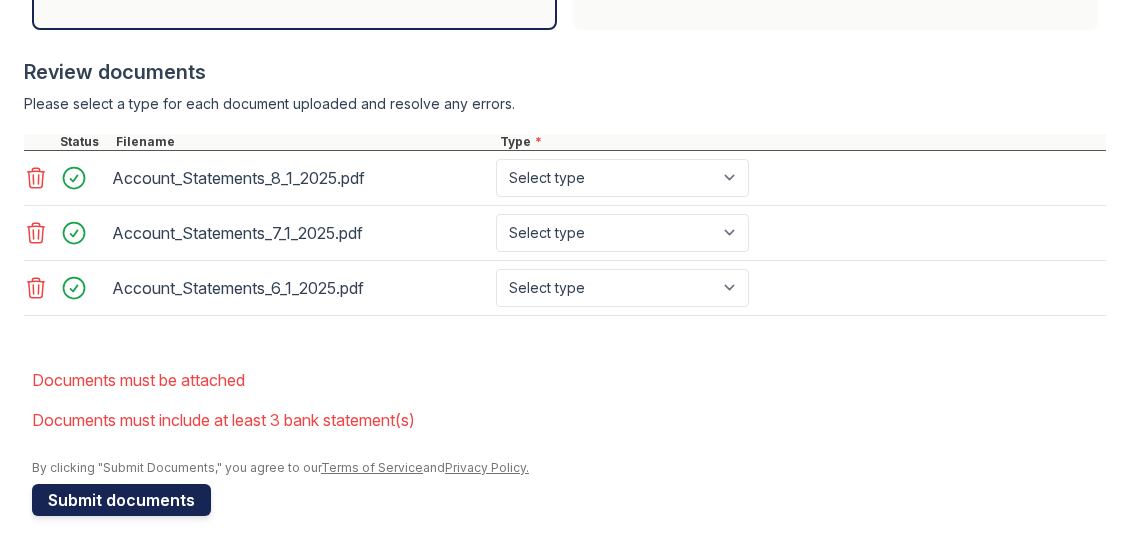 click on "Submit documents" at bounding box center (121, 500) 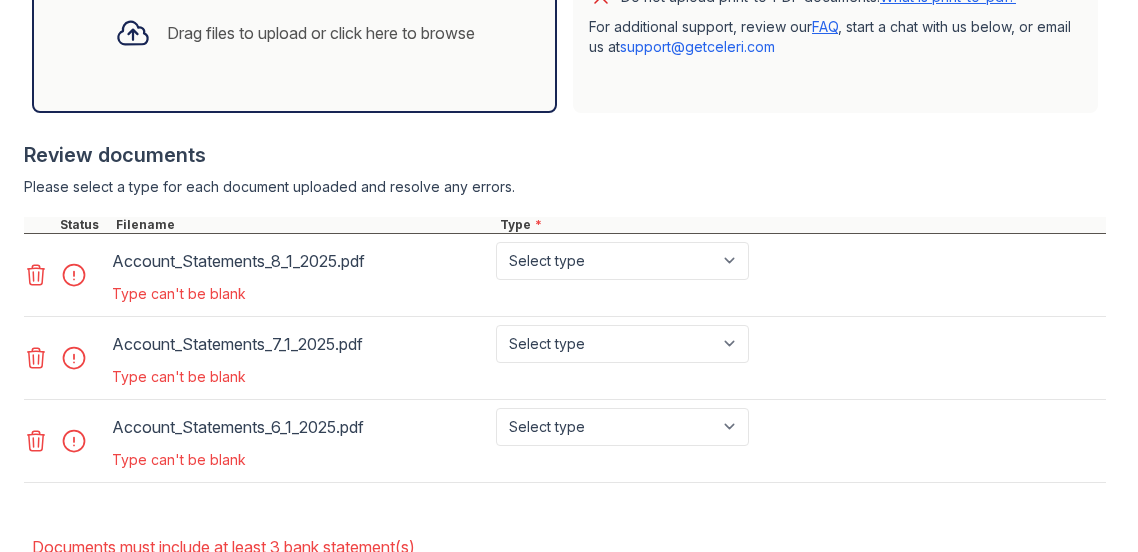 scroll, scrollTop: 732, scrollLeft: 0, axis: vertical 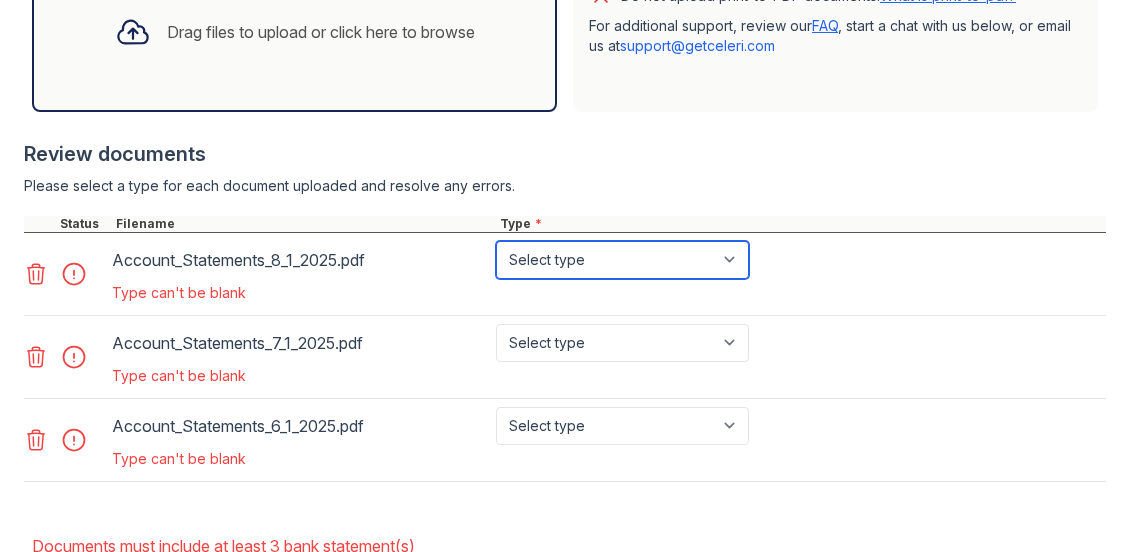 click on "Select type
Paystub
Bank Statement
Offer Letter
Tax Documents
Benefit Award Letter
Investment Account Statement
Other" at bounding box center (622, 260) 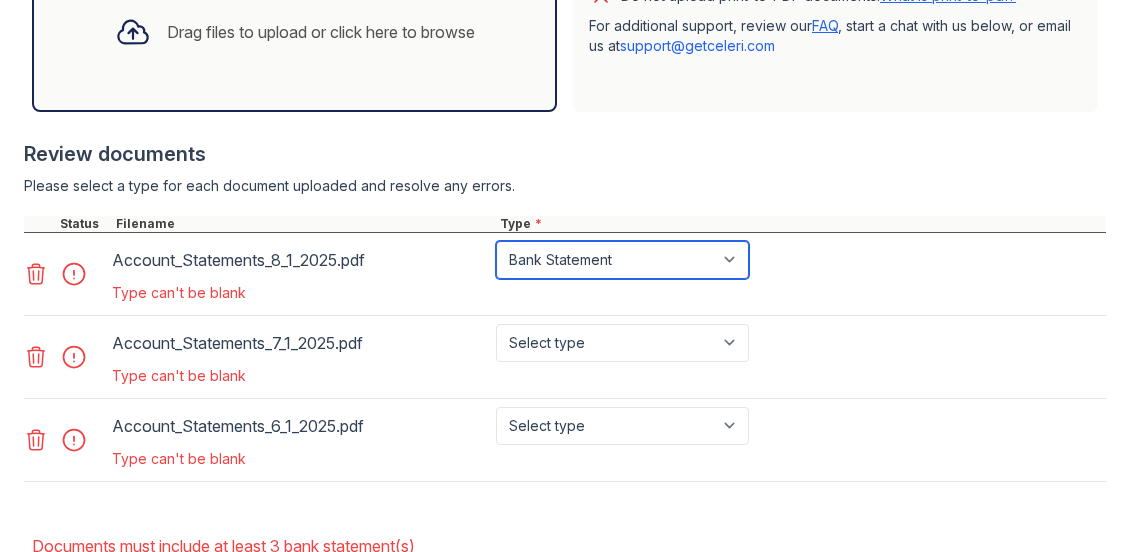 click on "Select type
Paystub
Bank Statement
Offer Letter
Tax Documents
Benefit Award Letter
Investment Account Statement
Other" at bounding box center [622, 260] 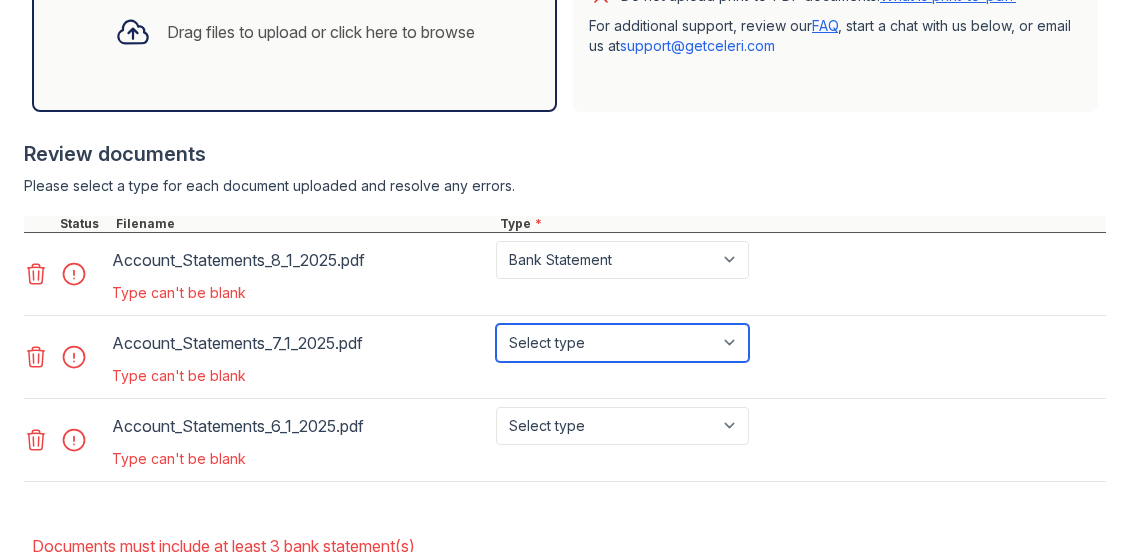 click on "Select type
Paystub
Bank Statement
Offer Letter
Tax Documents
Benefit Award Letter
Investment Account Statement
Other" at bounding box center (622, 343) 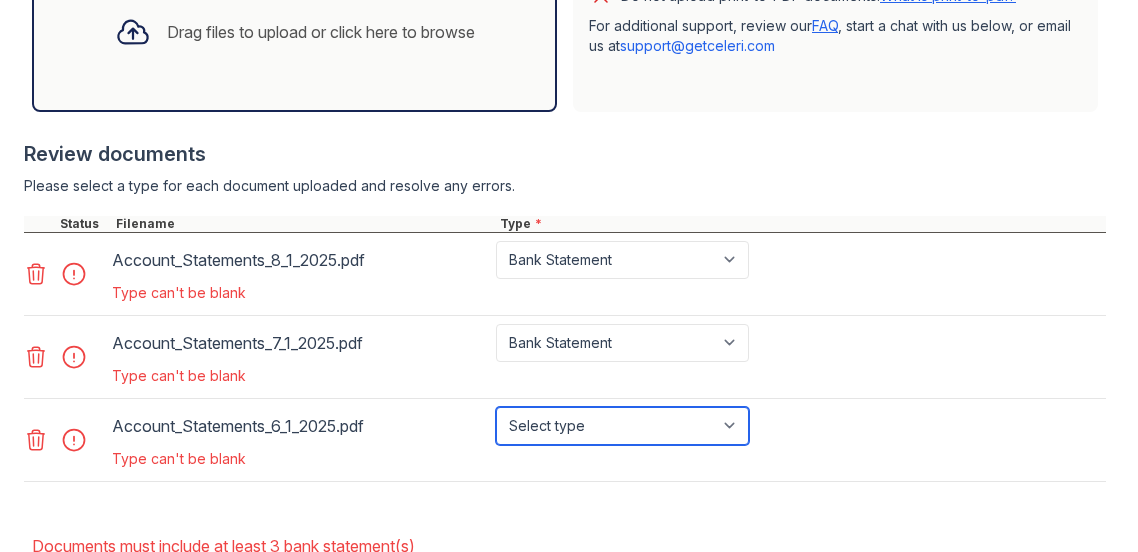 click on "Select type
Paystub
Bank Statement
Offer Letter
Tax Documents
Benefit Award Letter
Investment Account Statement
Other" at bounding box center [622, 426] 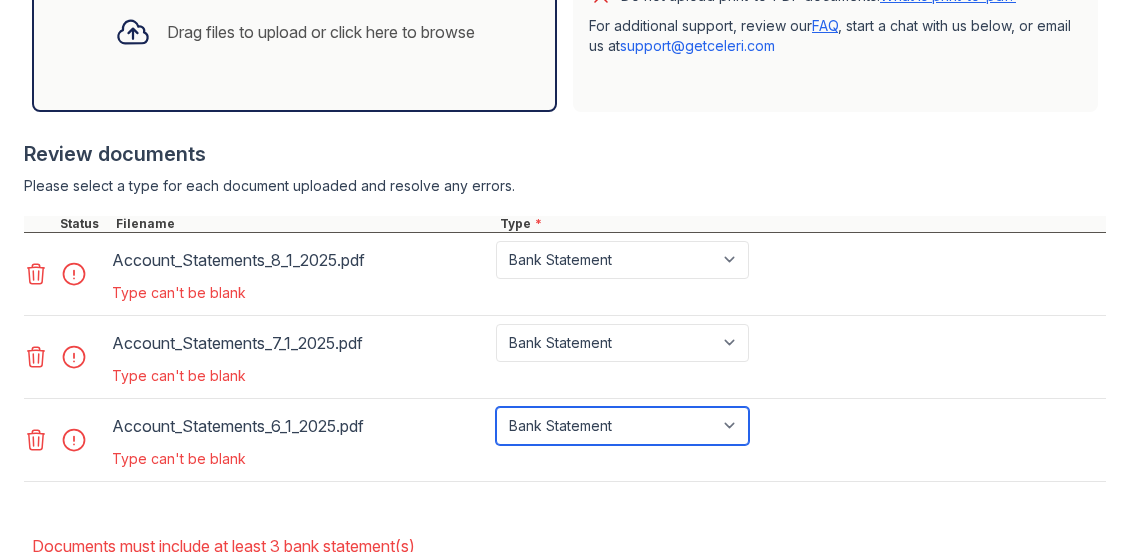 click on "Select type
Paystub
Bank Statement
Offer Letter
Tax Documents
Benefit Award Letter
Investment Account Statement
Other" at bounding box center (622, 426) 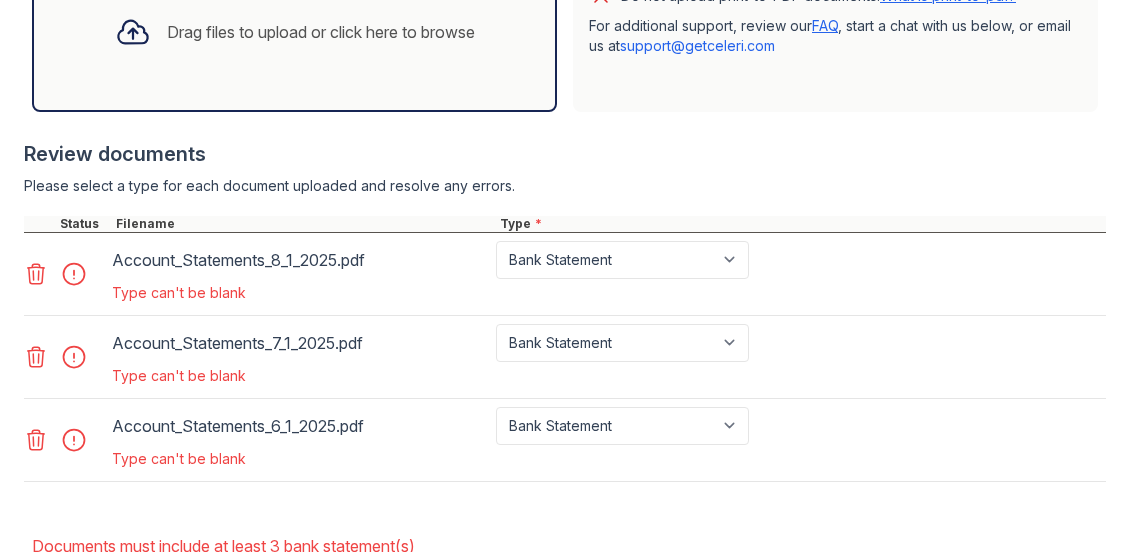 click on "Account_Statements_6_1_2025.pdf
Select type
Paystub
Bank Statement
Offer Letter
Tax Documents
Benefit Award Letter
Investment Account Statement
Other
Type can't be blank" at bounding box center (565, 440) 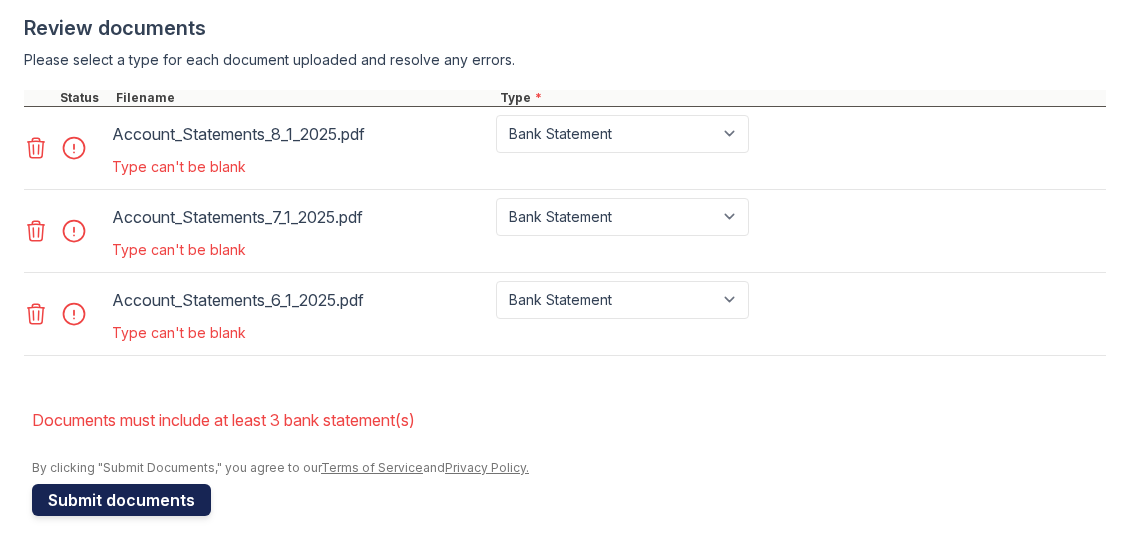 click on "Submit documents" at bounding box center (121, 500) 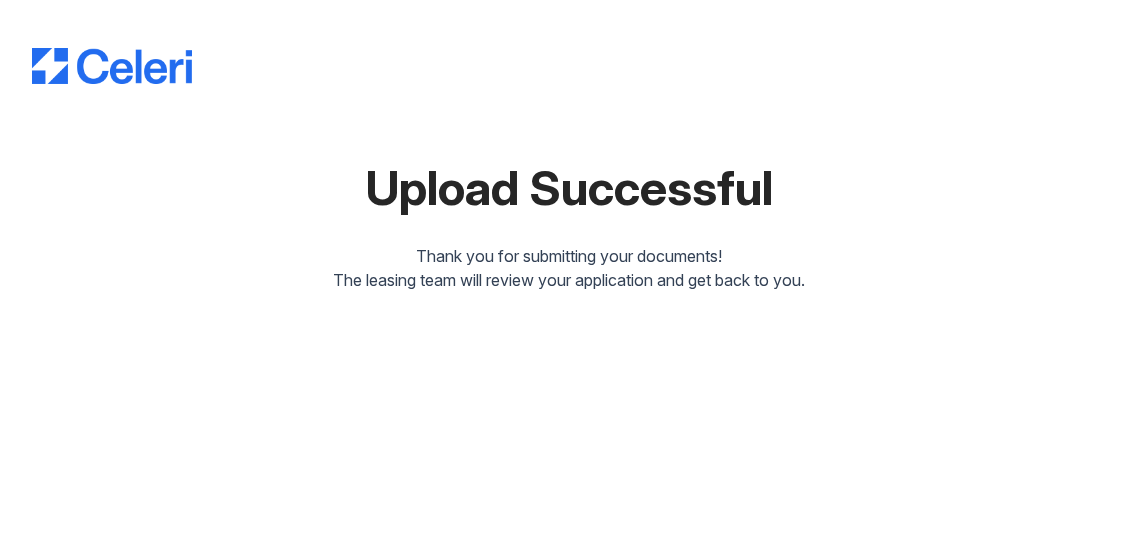 click on "Upload Successful
Thank you for submitting your documents!
The leasing team will review your application and get back to you." at bounding box center [569, 150] 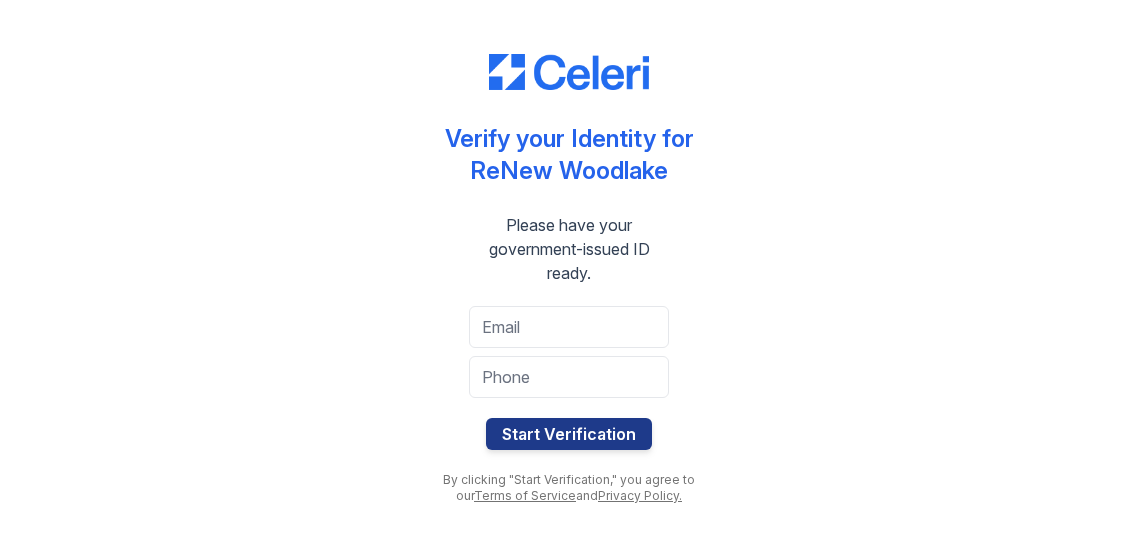 scroll, scrollTop: 0, scrollLeft: 0, axis: both 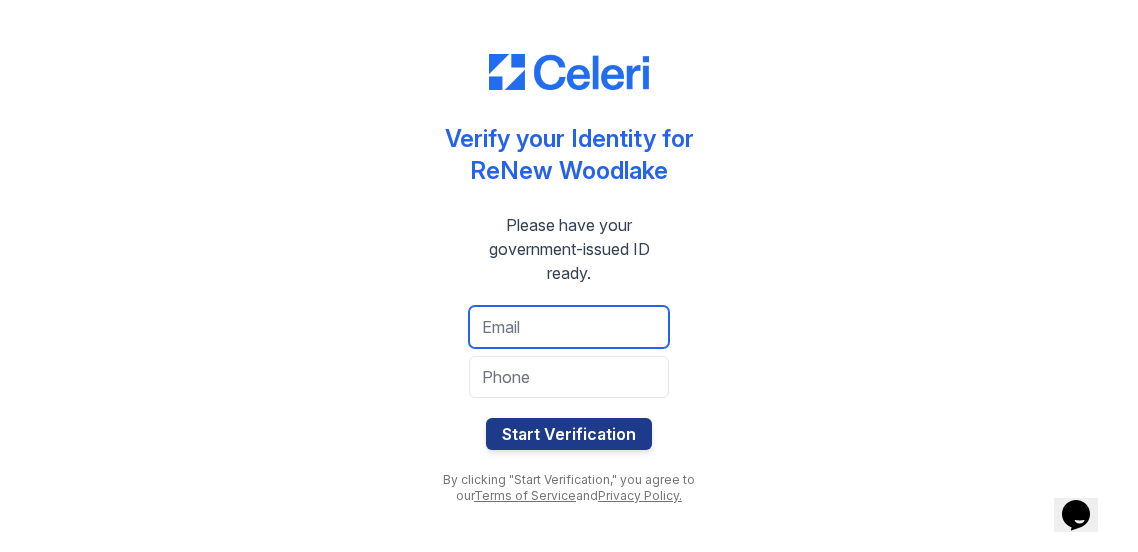 click at bounding box center (569, 327) 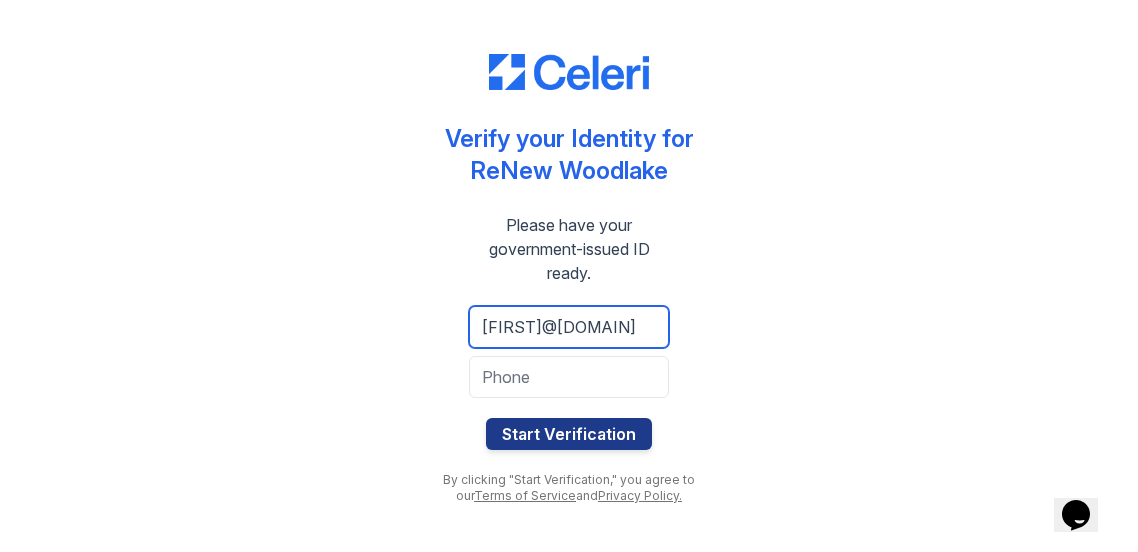 scroll, scrollTop: 0, scrollLeft: 39, axis: horizontal 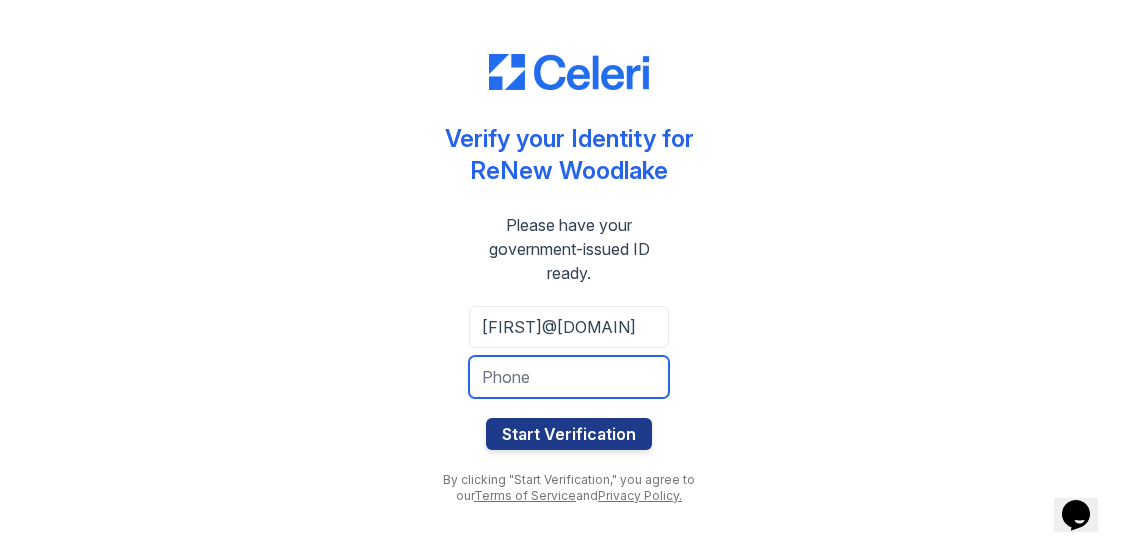 click at bounding box center [569, 377] 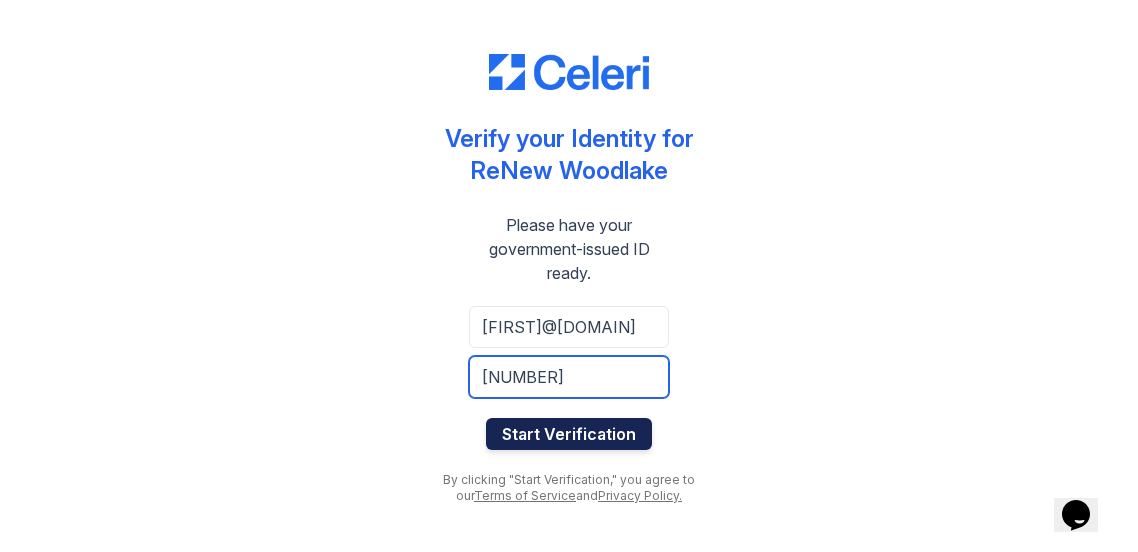 type on "6162612648" 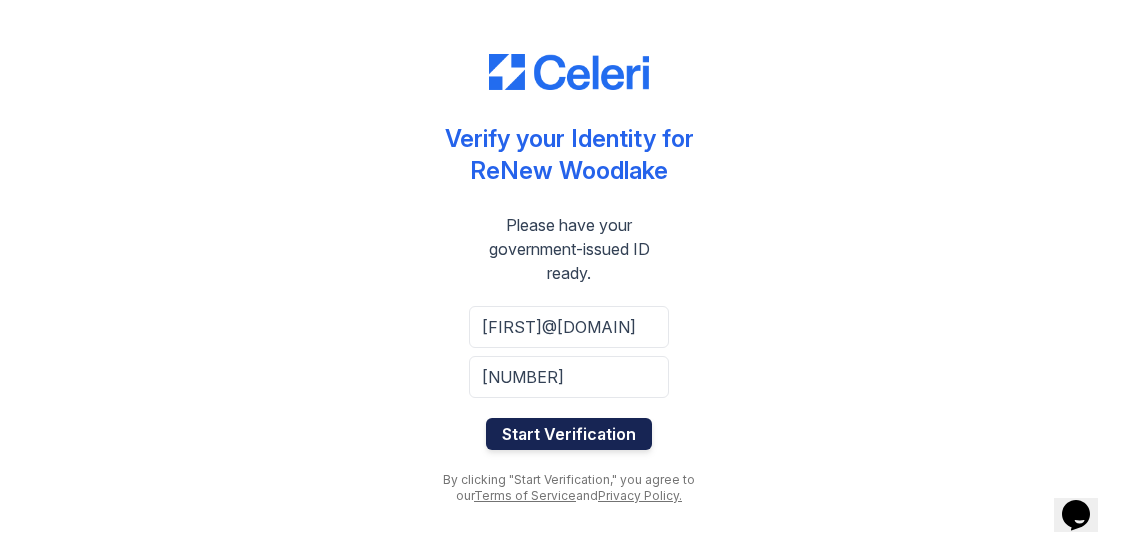 click on "Start Verification" at bounding box center [569, 434] 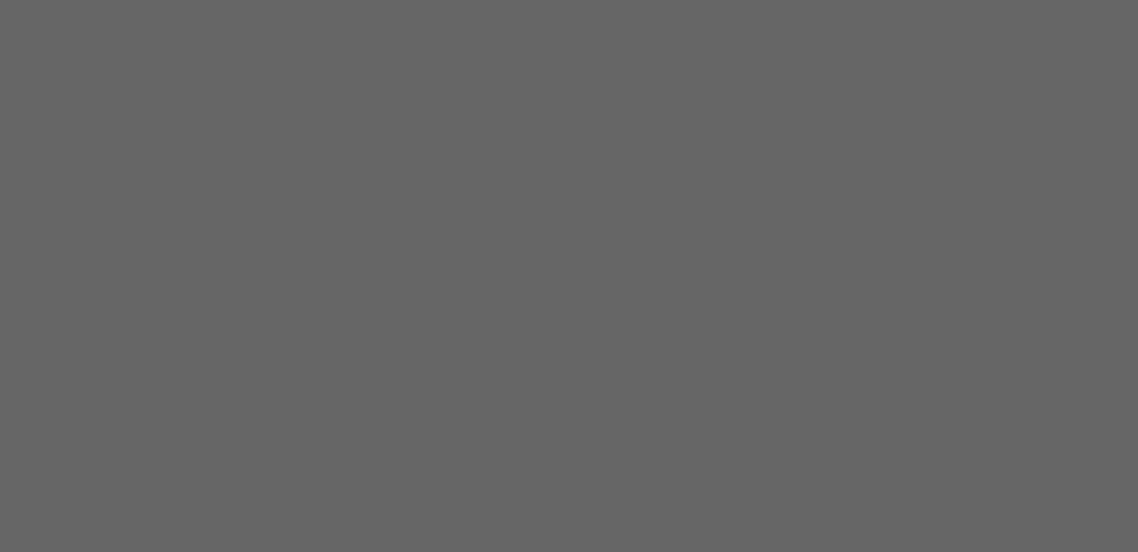 scroll, scrollTop: 0, scrollLeft: 0, axis: both 